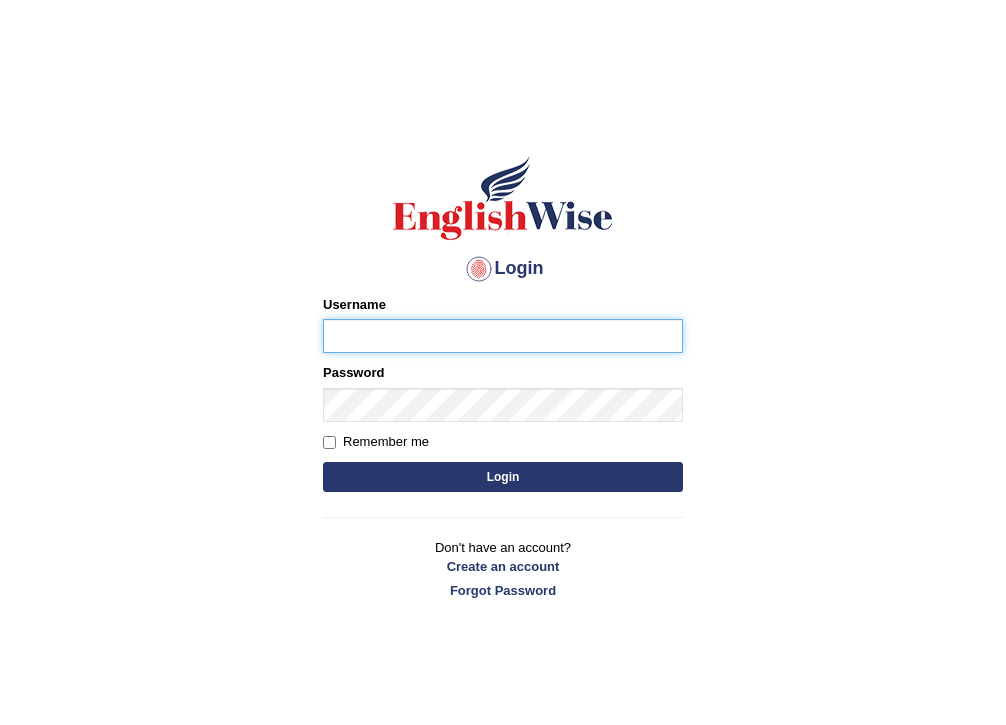 scroll, scrollTop: 0, scrollLeft: 0, axis: both 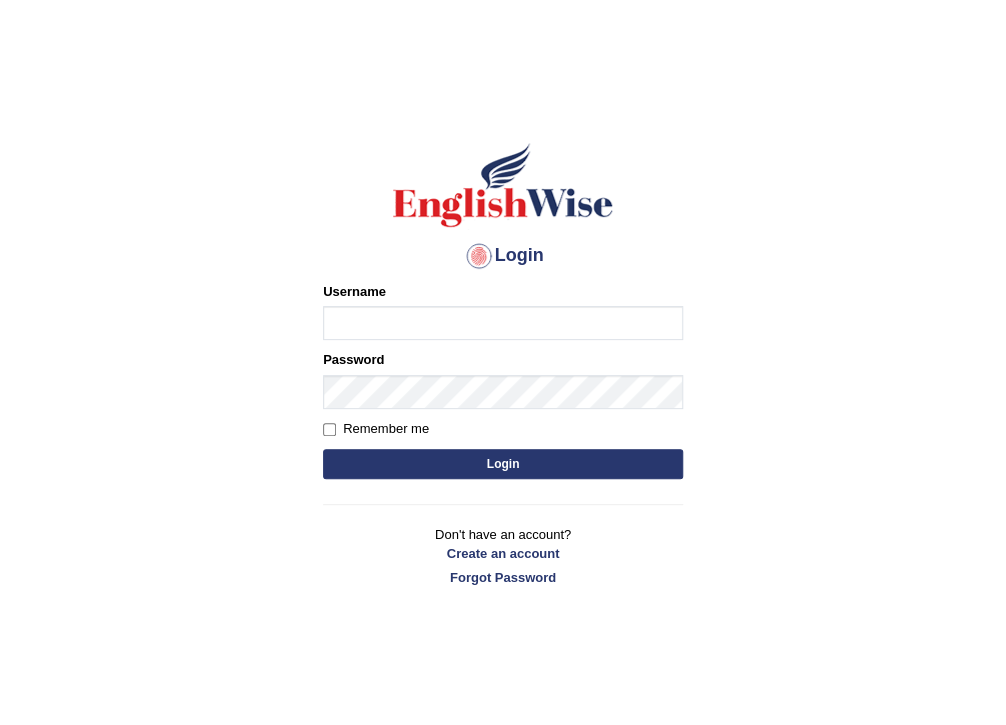 type on "umamani_[CITY]" 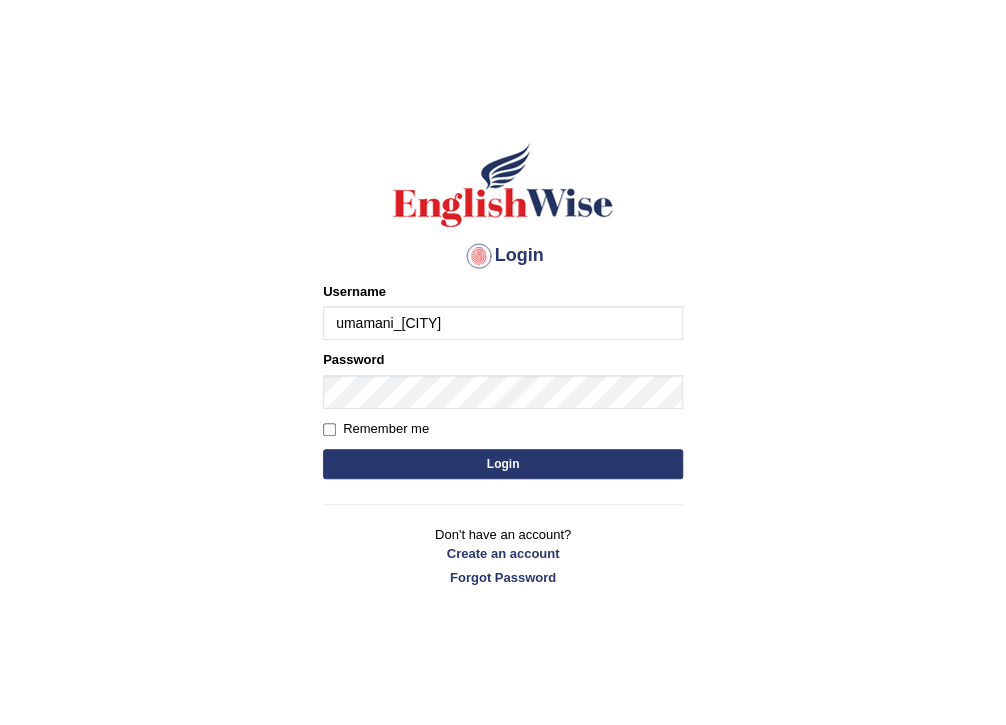 click on "umamani_[CITY]" at bounding box center [503, 323] 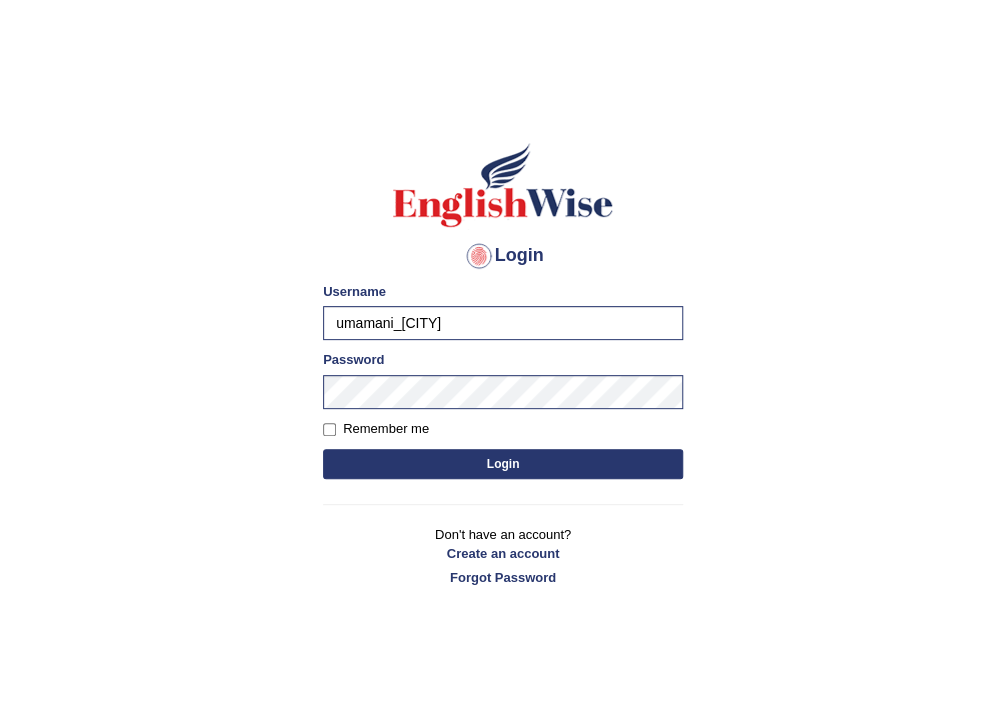 click on "umamani_parramatta" at bounding box center (503, 323) 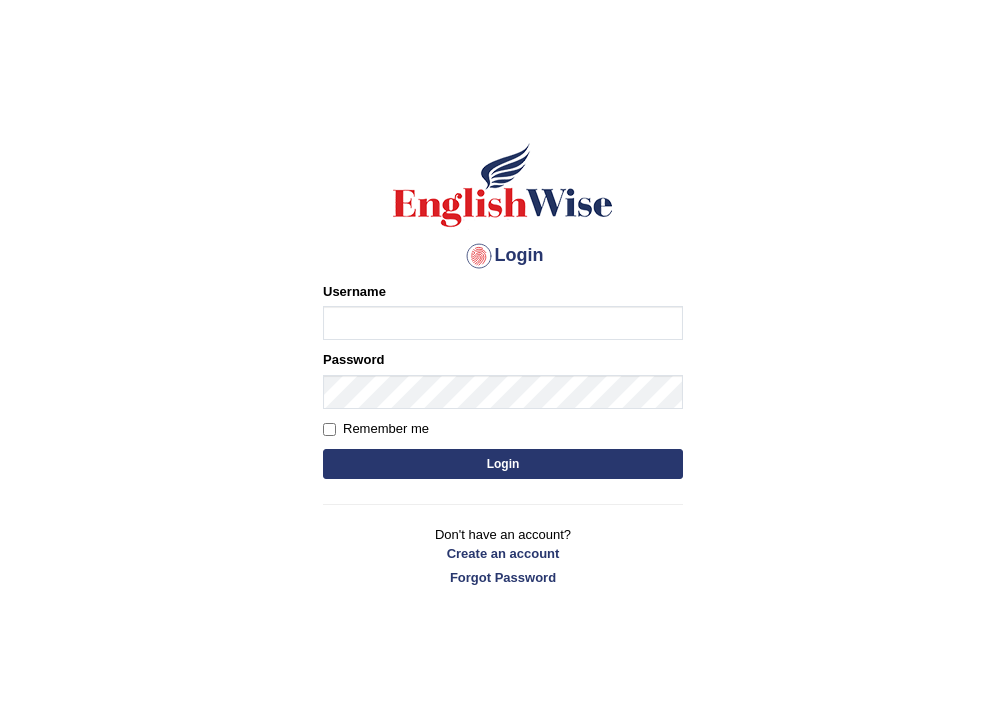 scroll, scrollTop: 0, scrollLeft: 0, axis: both 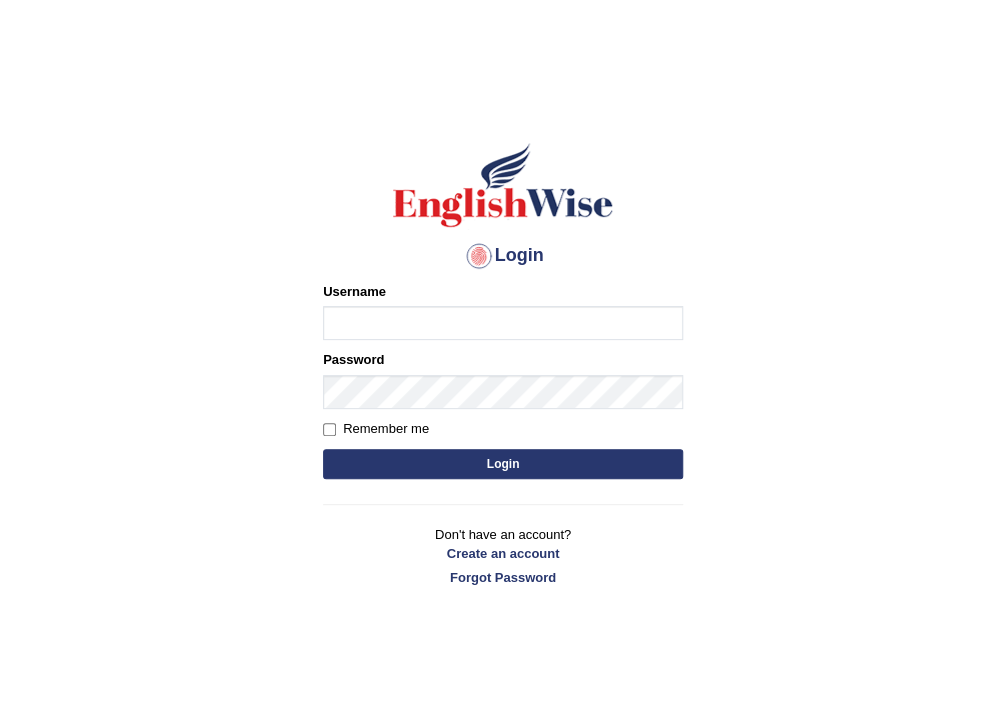 type on "umamani_[CITY]" 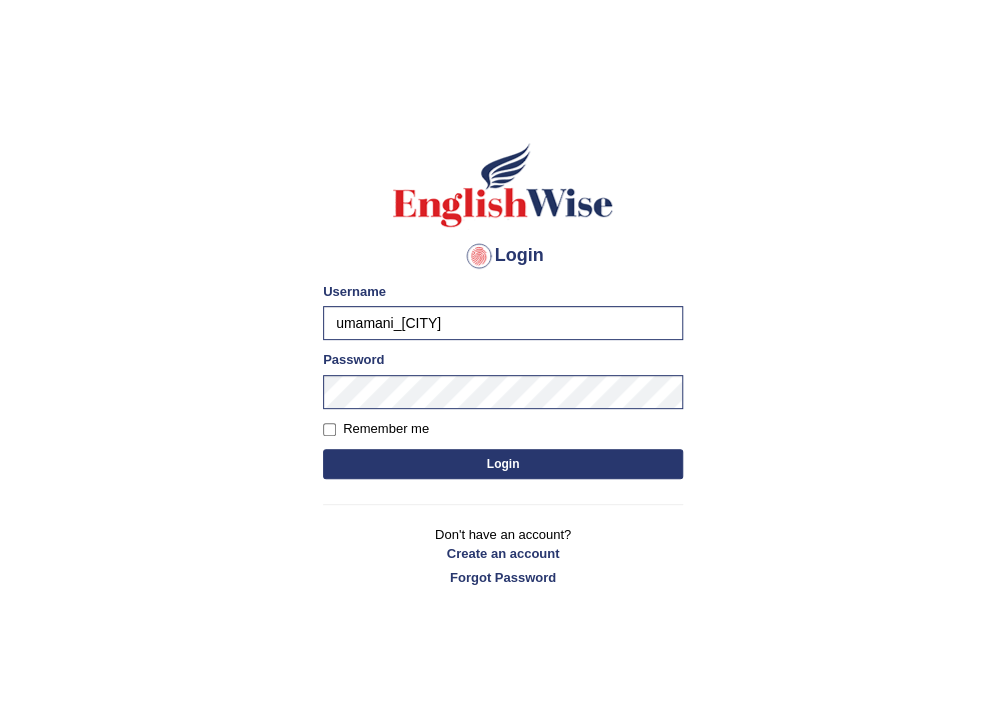 drag, startPoint x: 0, startPoint y: 0, endPoint x: 336, endPoint y: 312, distance: 458.51935 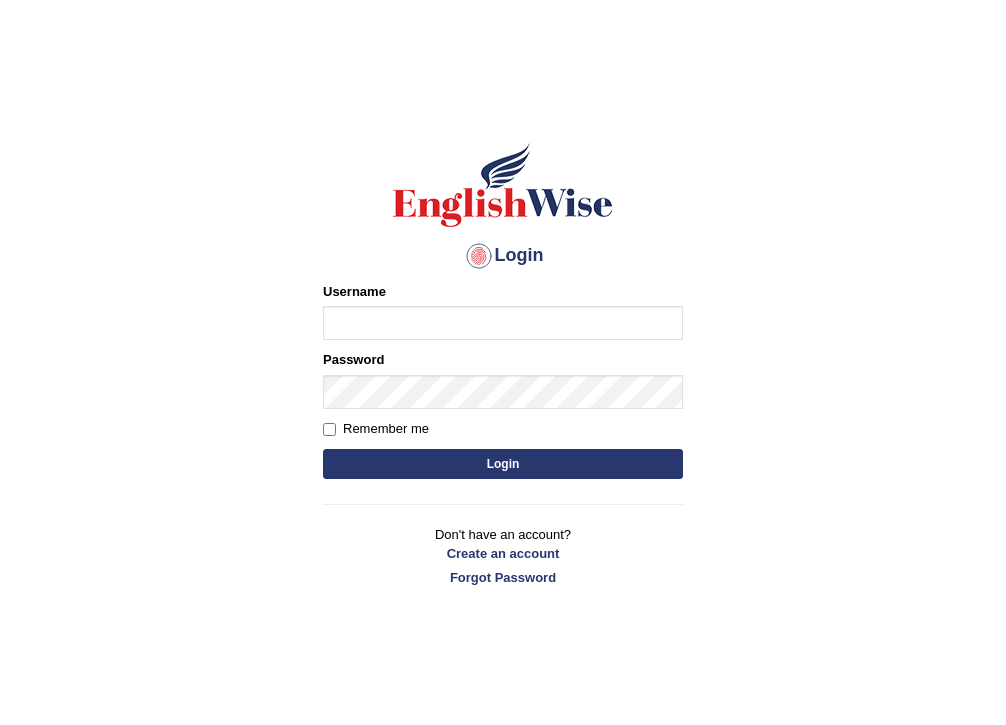 scroll, scrollTop: 0, scrollLeft: 0, axis: both 